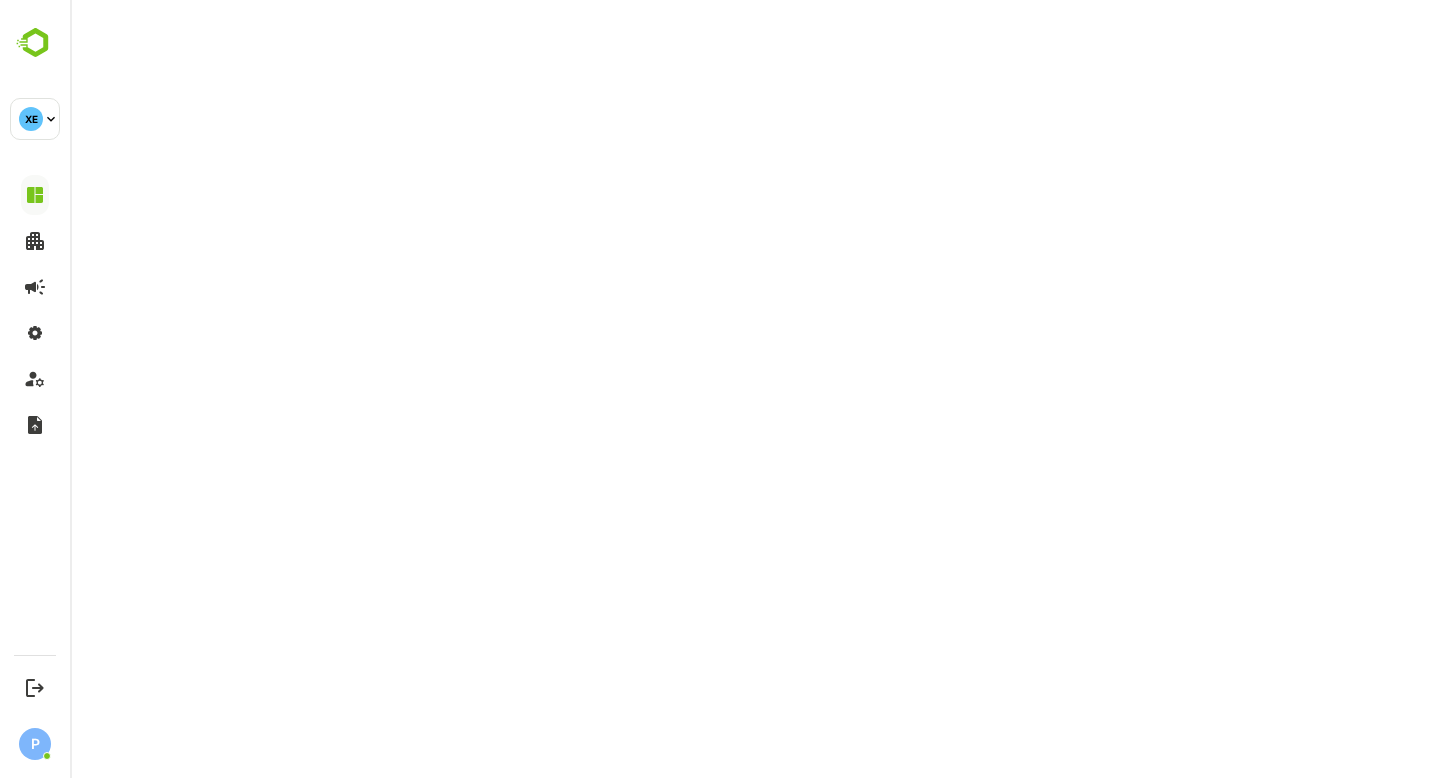 scroll, scrollTop: 0, scrollLeft: 0, axis: both 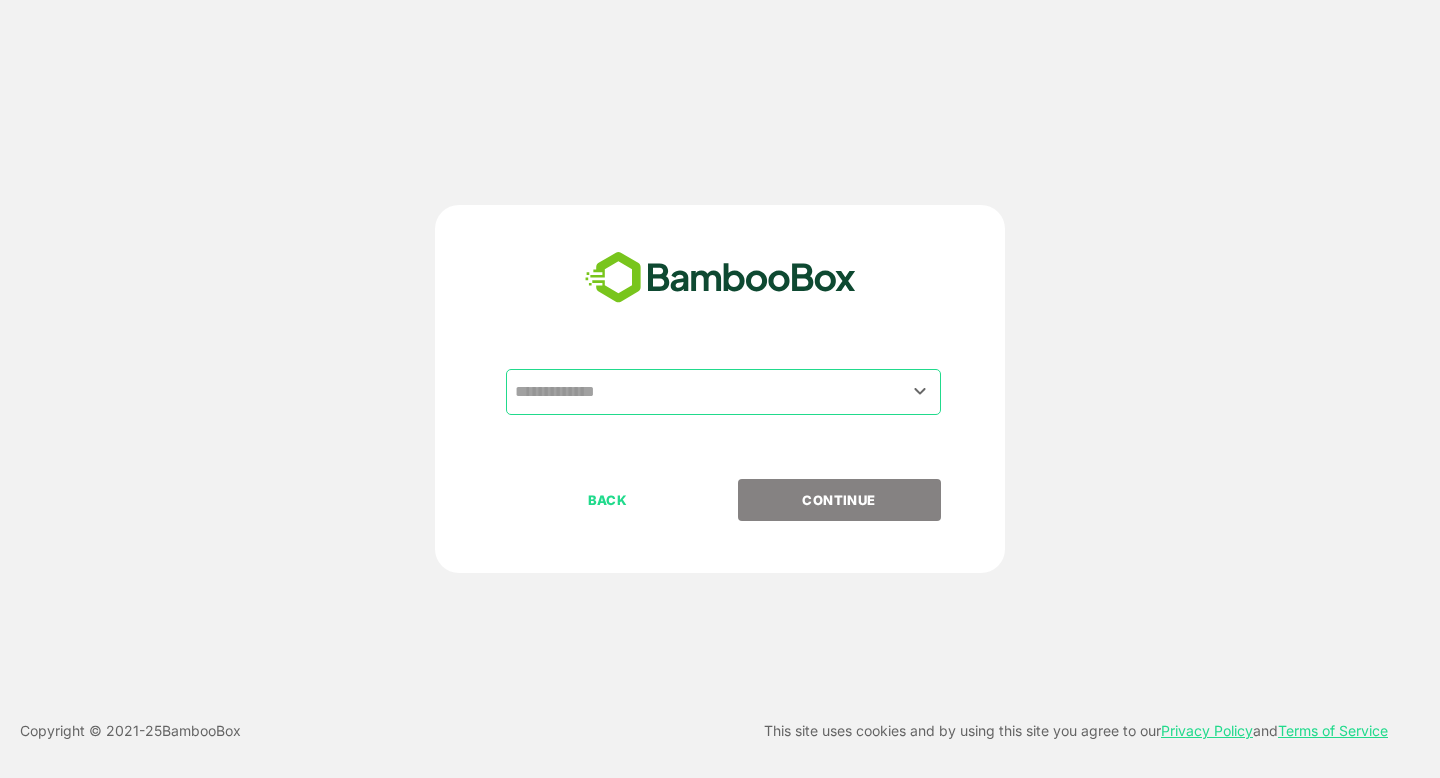 click at bounding box center (723, 392) 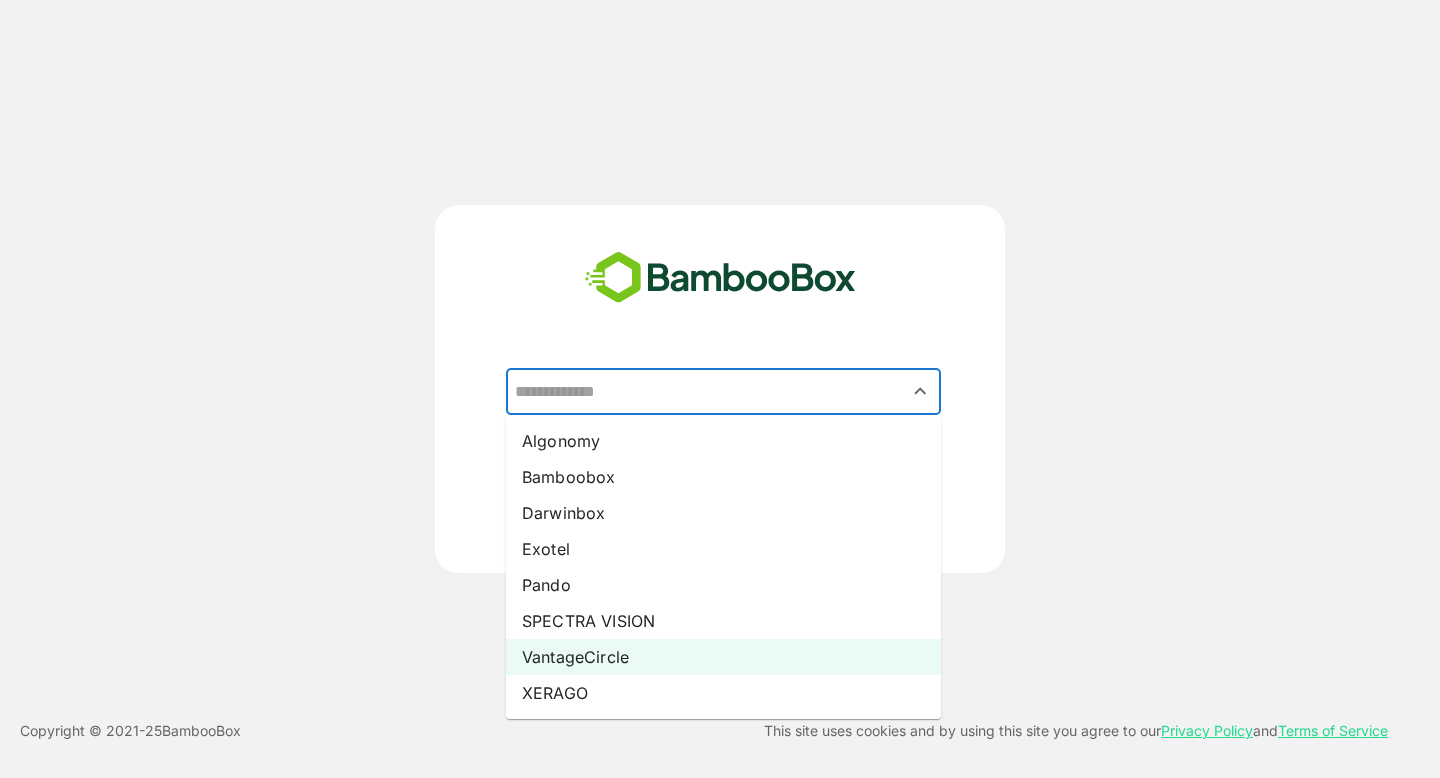 click on "VantageCircle" at bounding box center [723, 657] 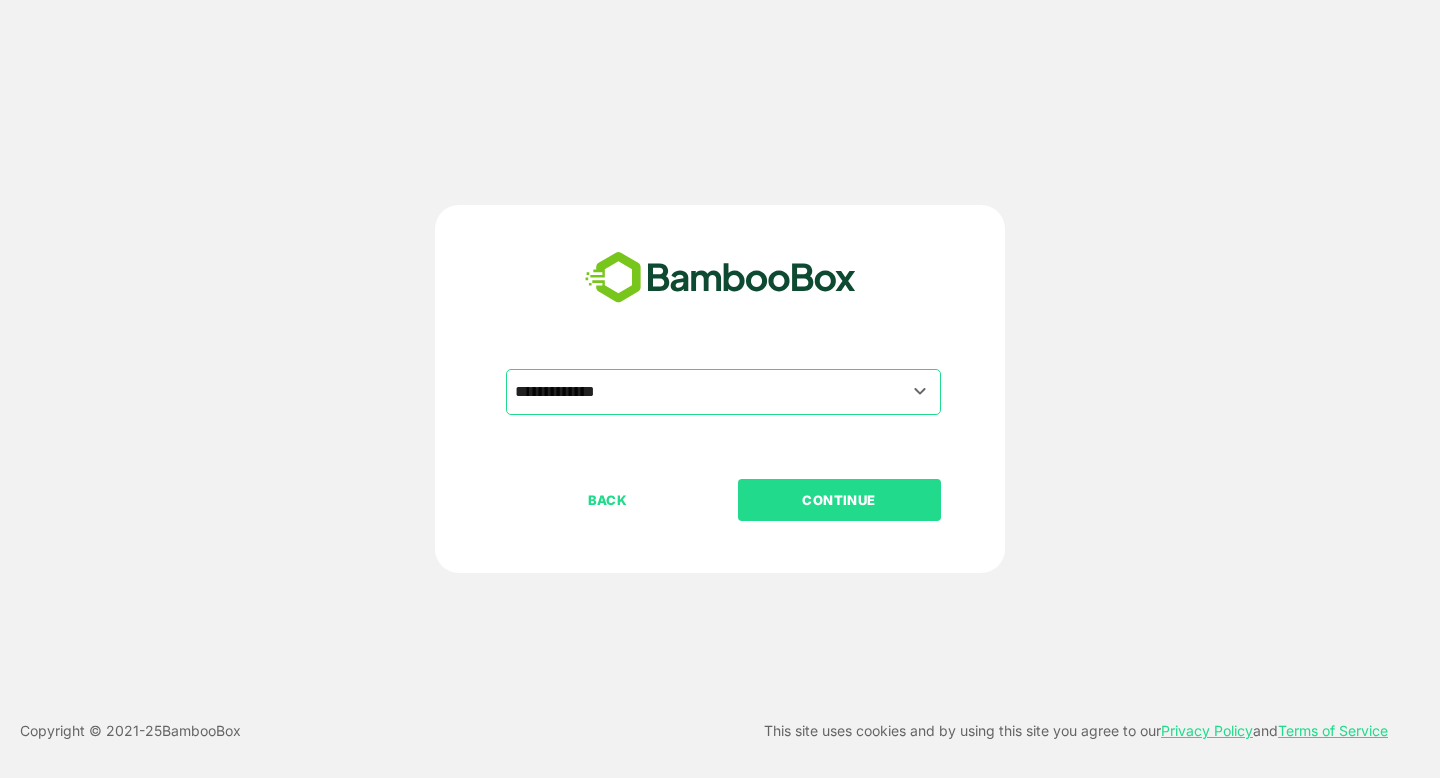 click on "CONTINUE" at bounding box center [839, 500] 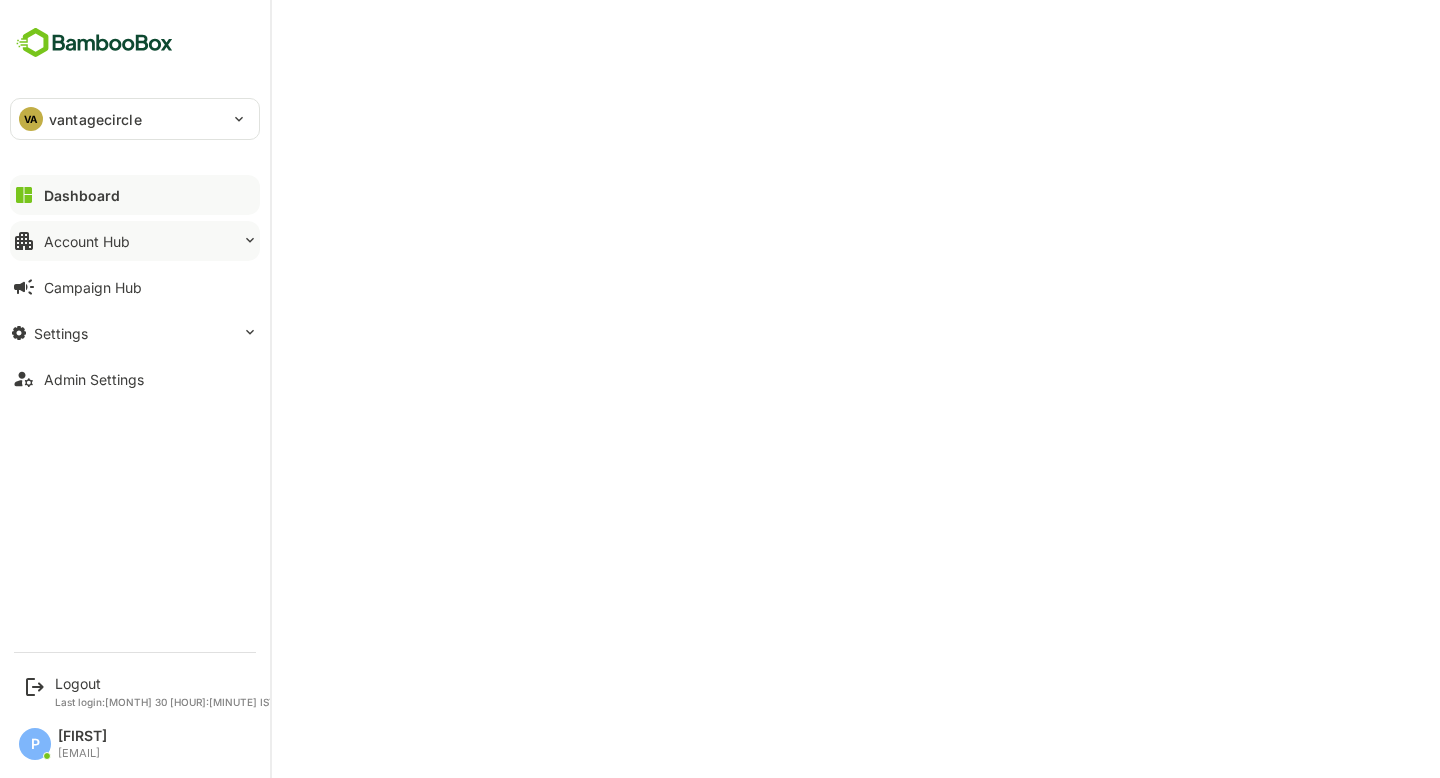 click on "Account Hub" at bounding box center [82, 195] 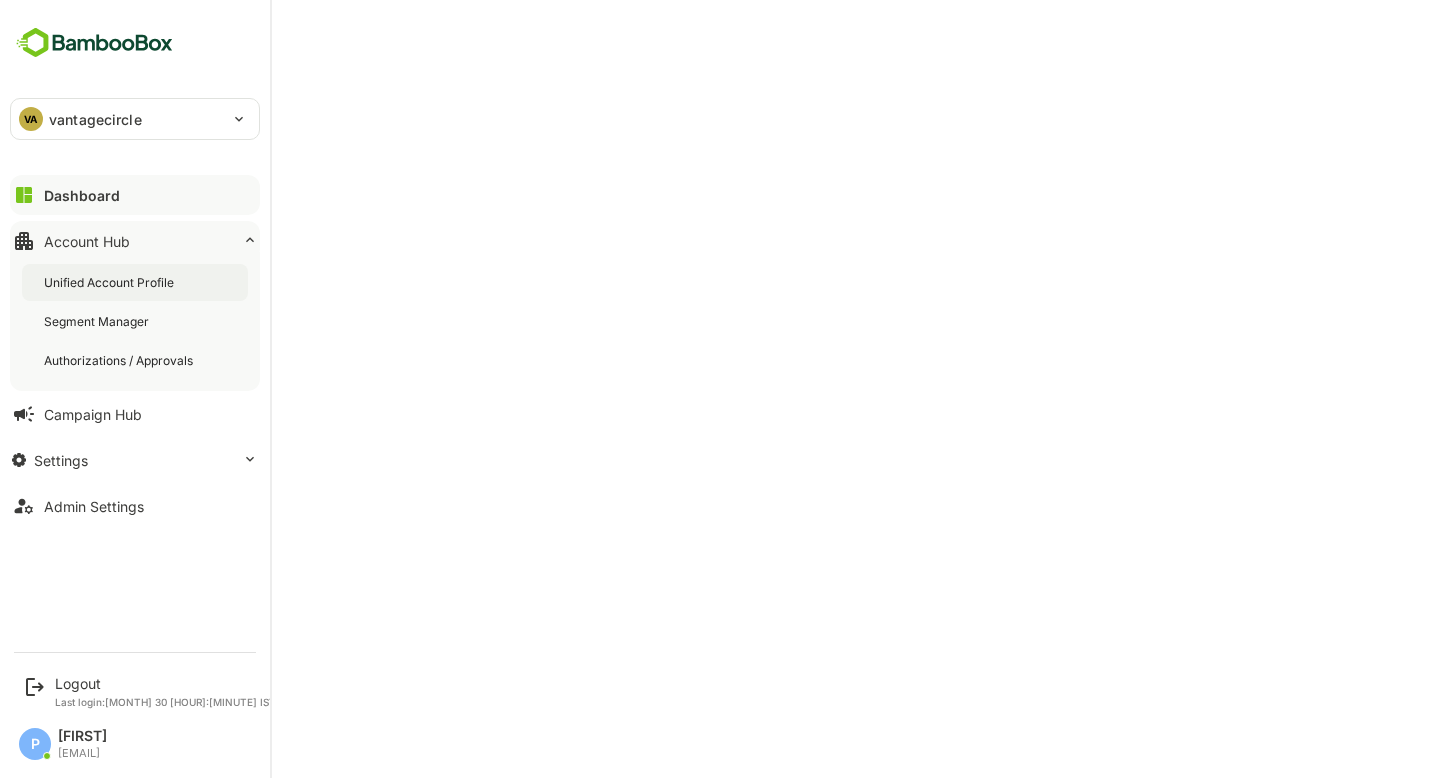 click on "Unified Account Profile" at bounding box center [111, 282] 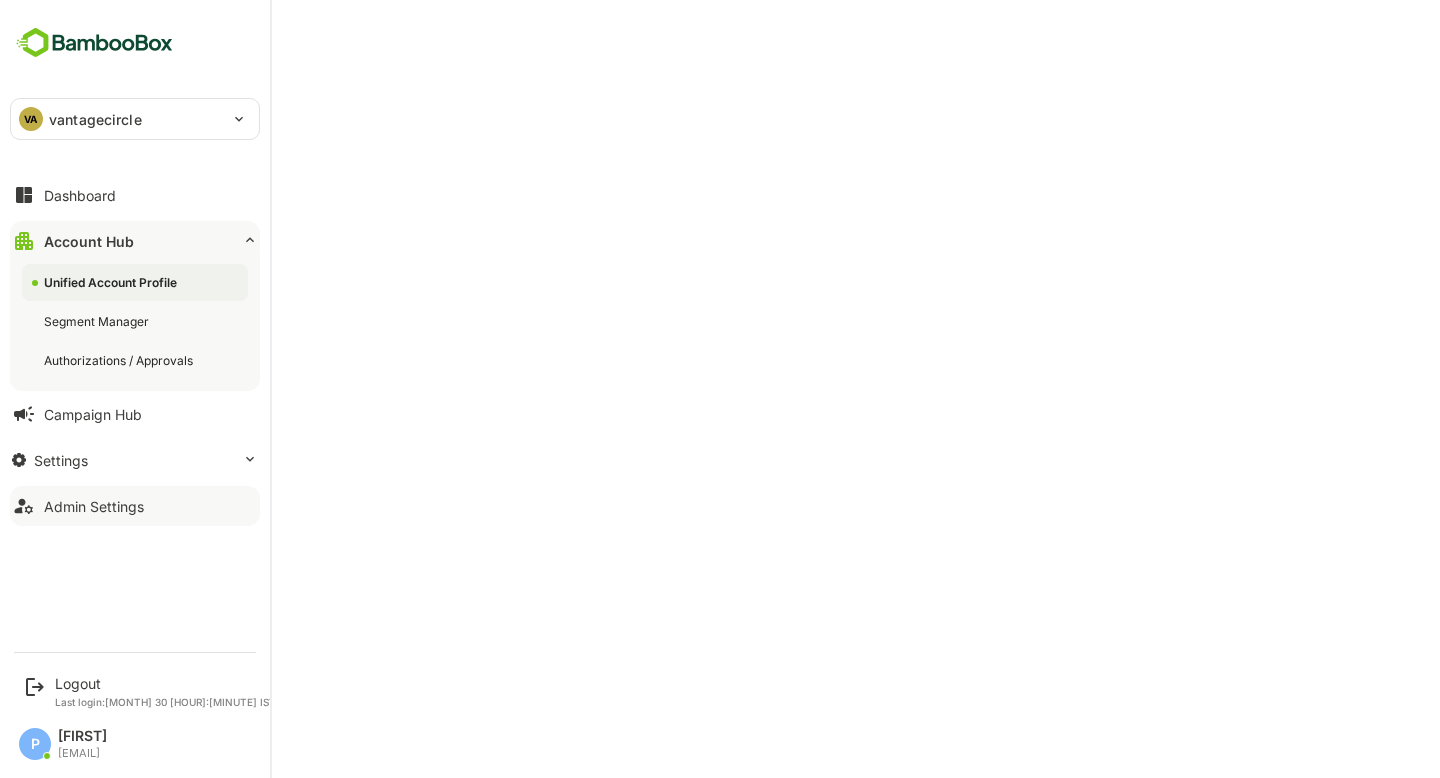 click on "Admin Settings" at bounding box center (80, 195) 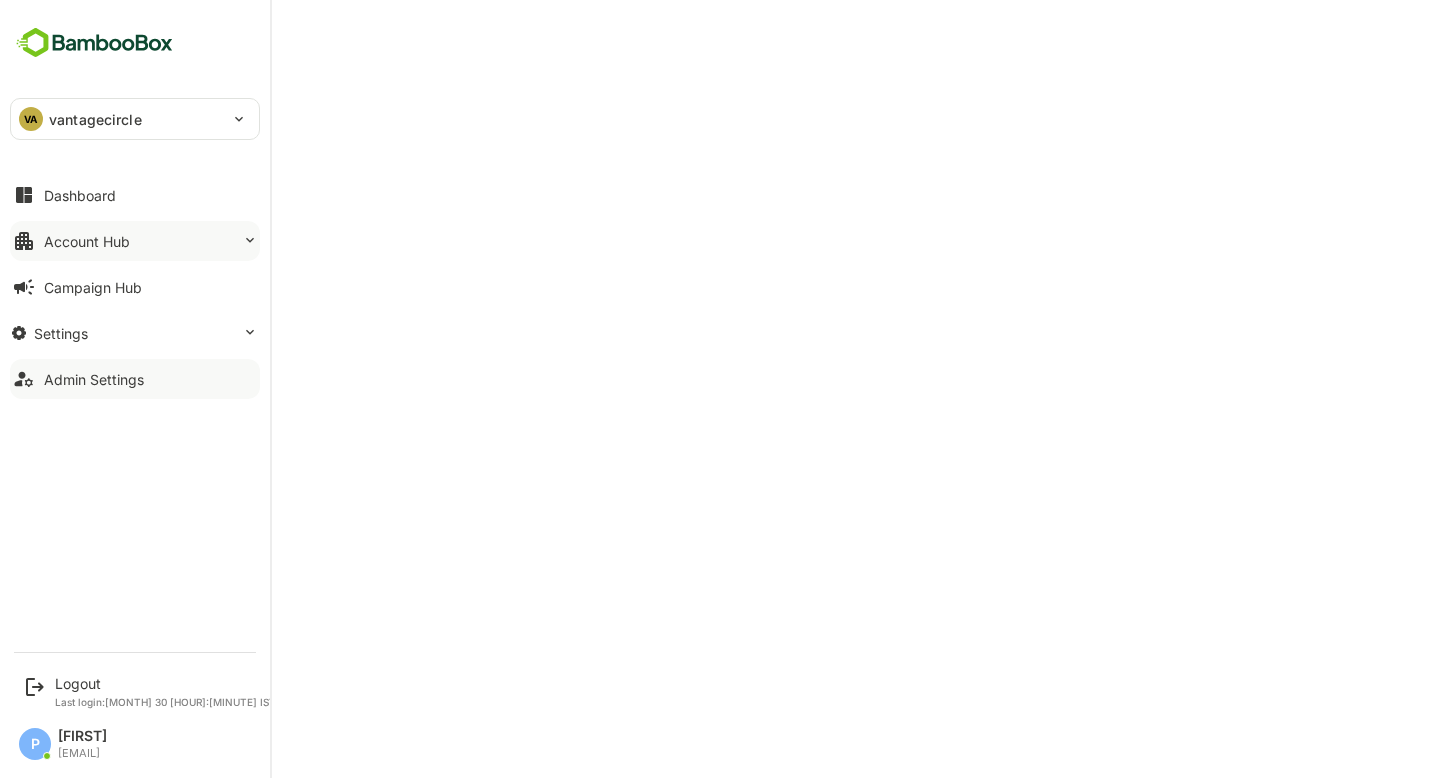 click on "Account Hub" at bounding box center (135, 195) 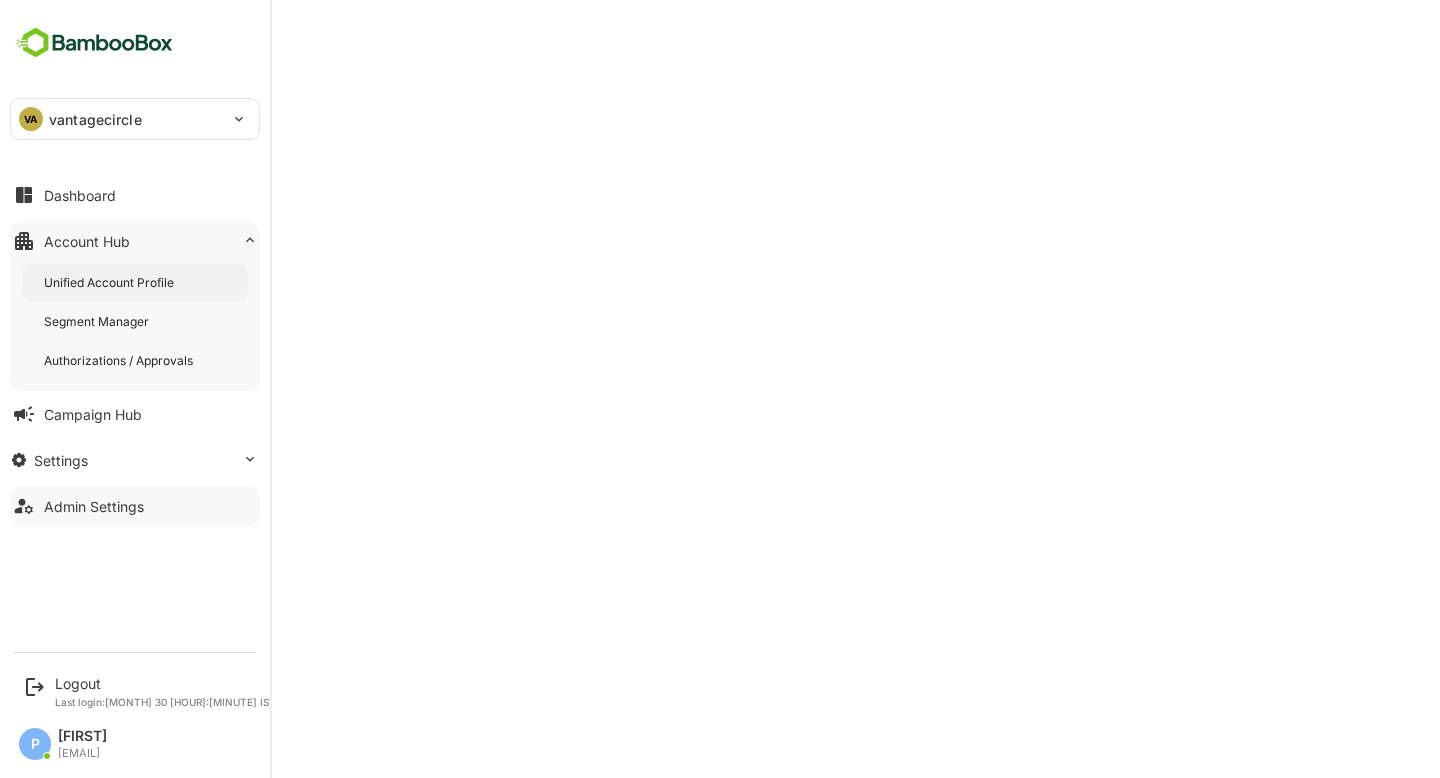 click on "Unified Account Profile" at bounding box center [111, 282] 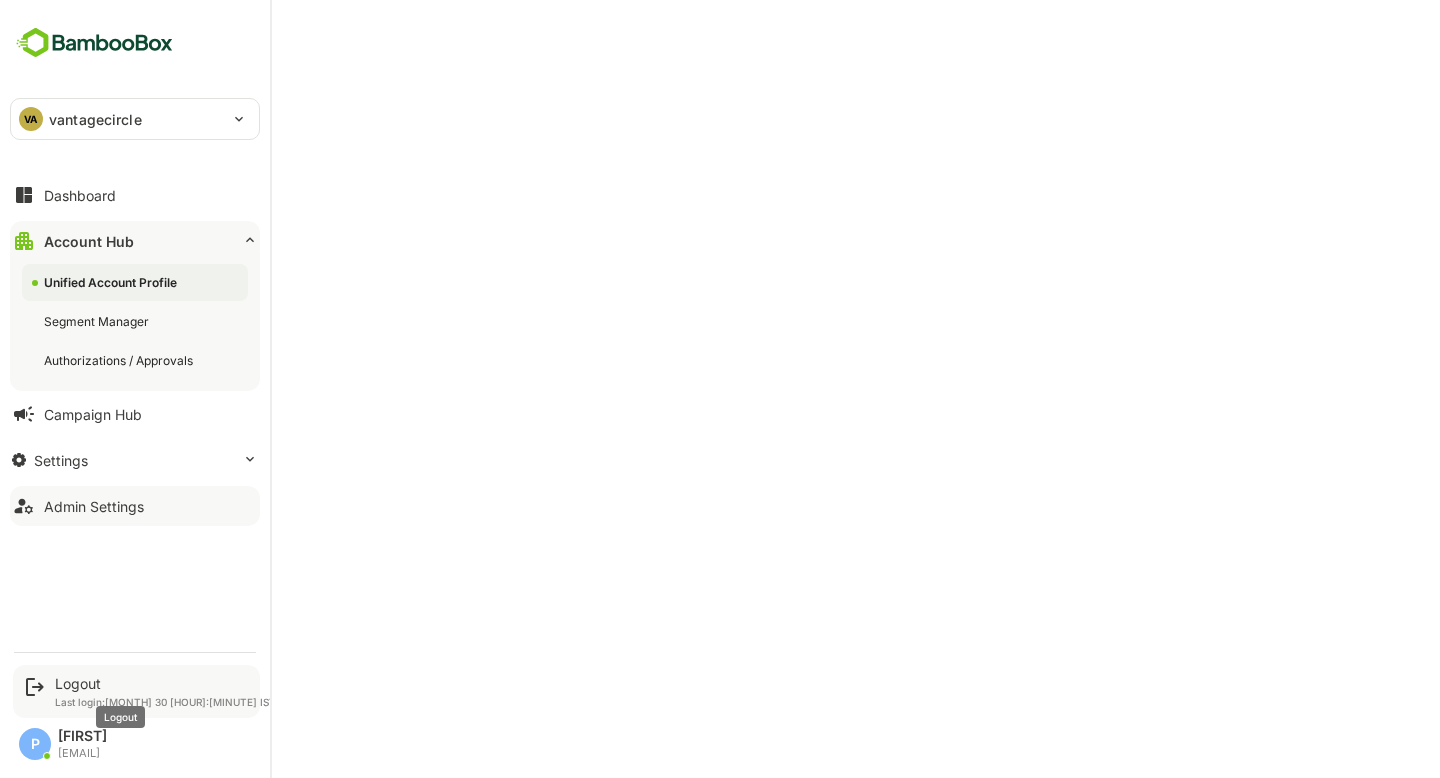 click on "Logout" at bounding box center [165, 683] 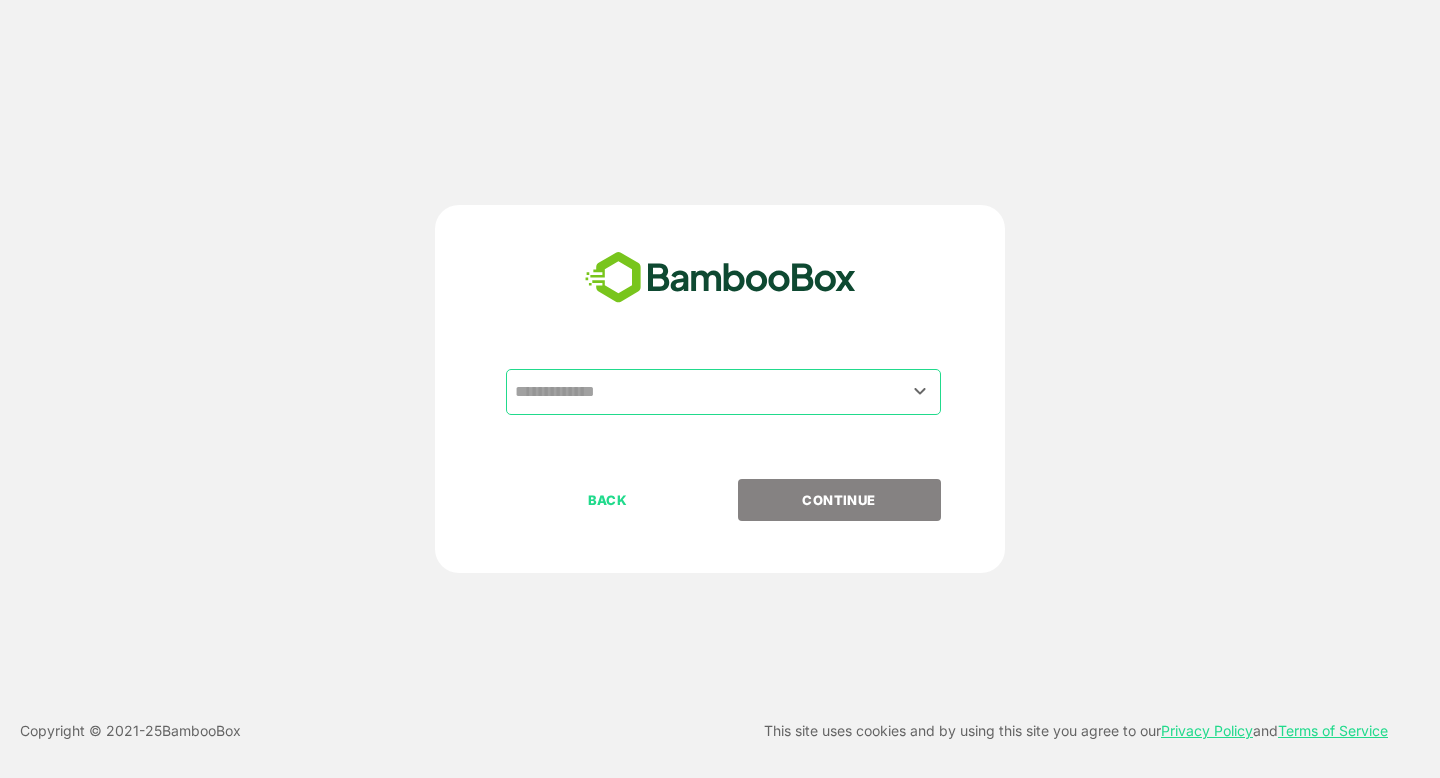 click at bounding box center (723, 392) 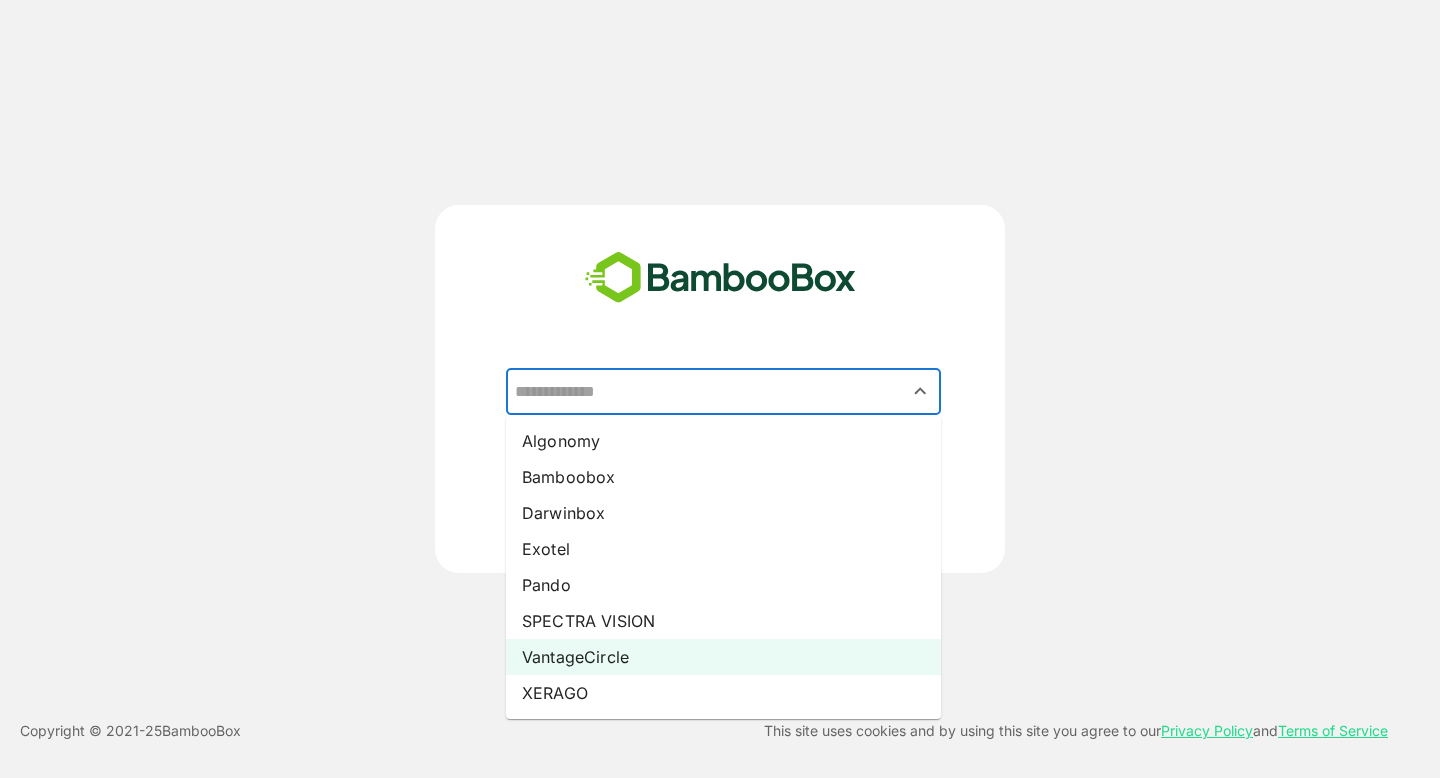 click on "VantageCircle" at bounding box center [723, 657] 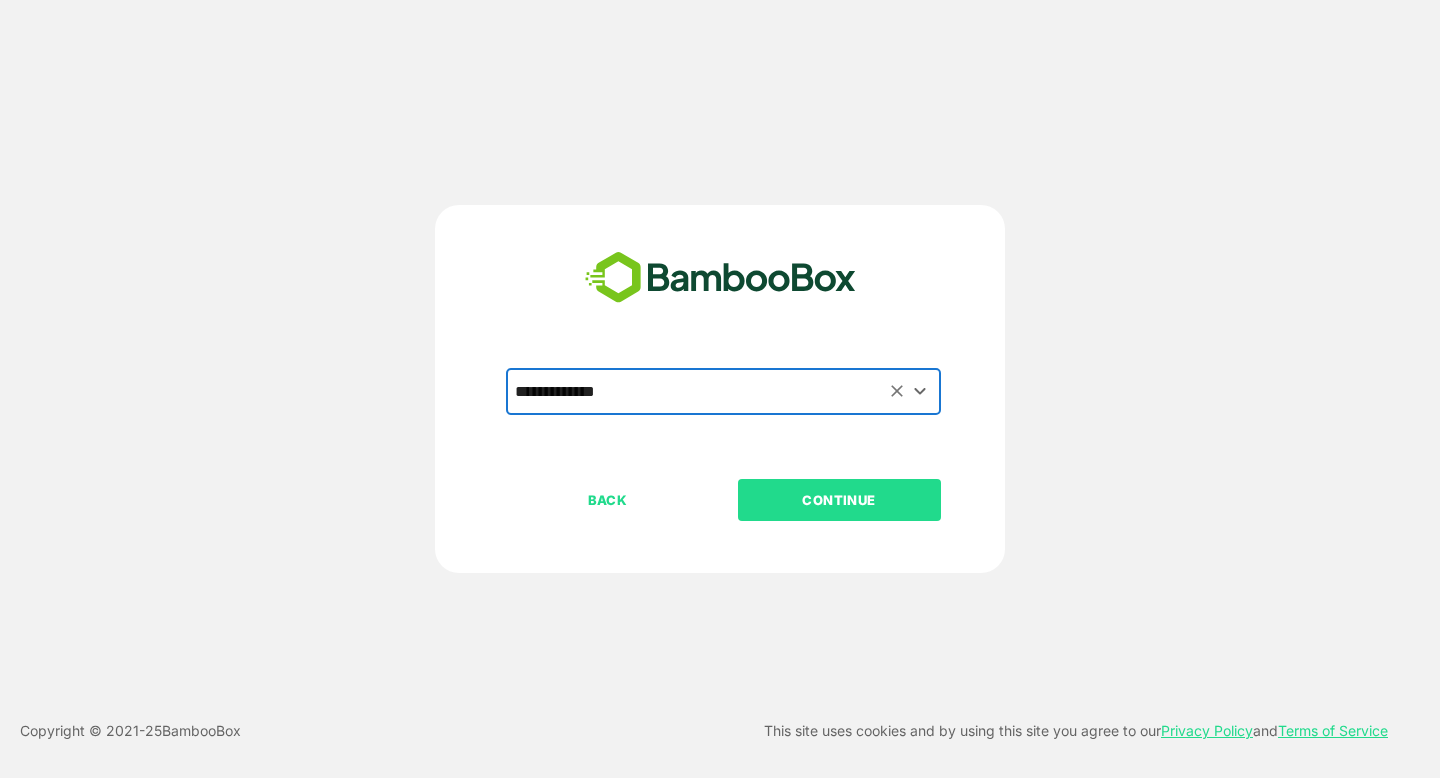 click on "CONTINUE" at bounding box center [839, 500] 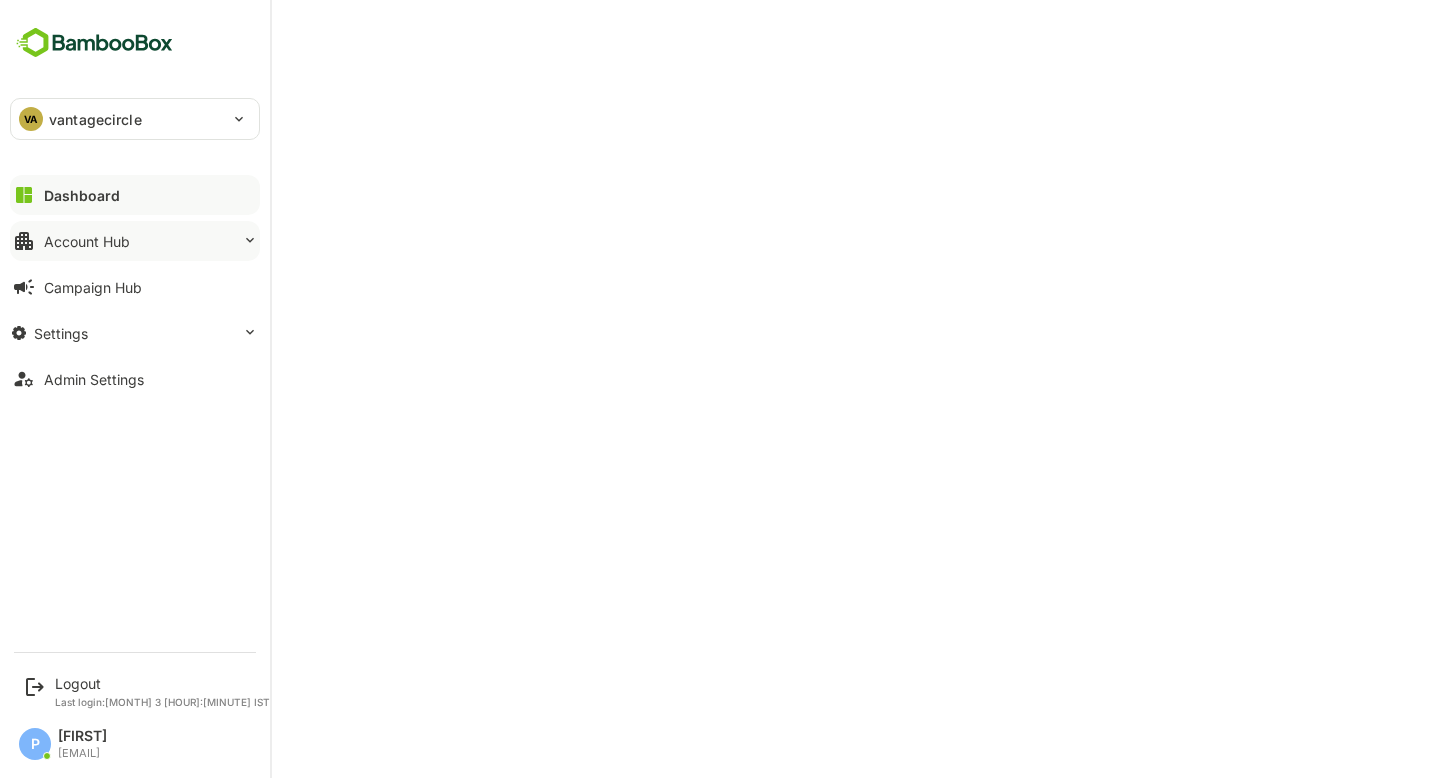 click on "Account Hub" at bounding box center [82, 195] 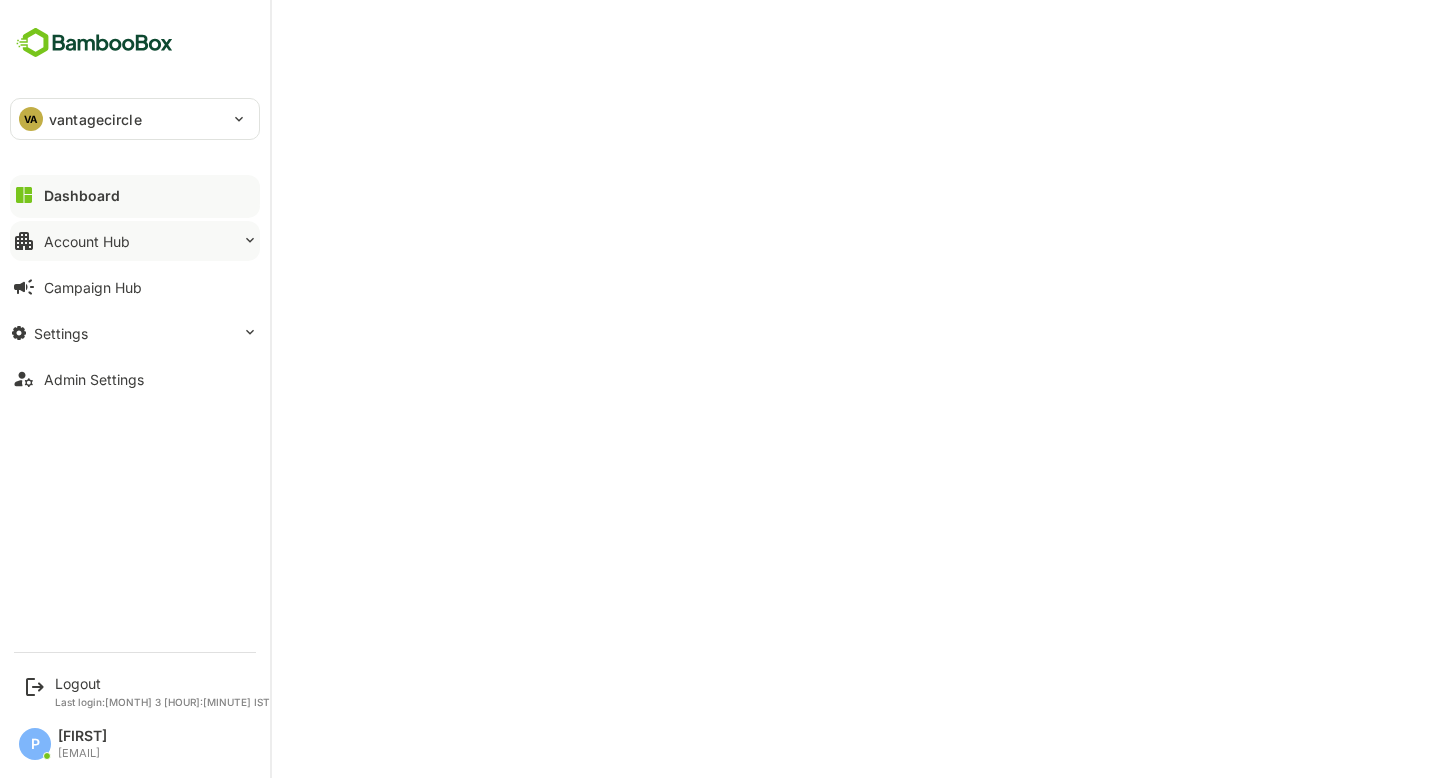 click on "Account Hub" at bounding box center (135, 195) 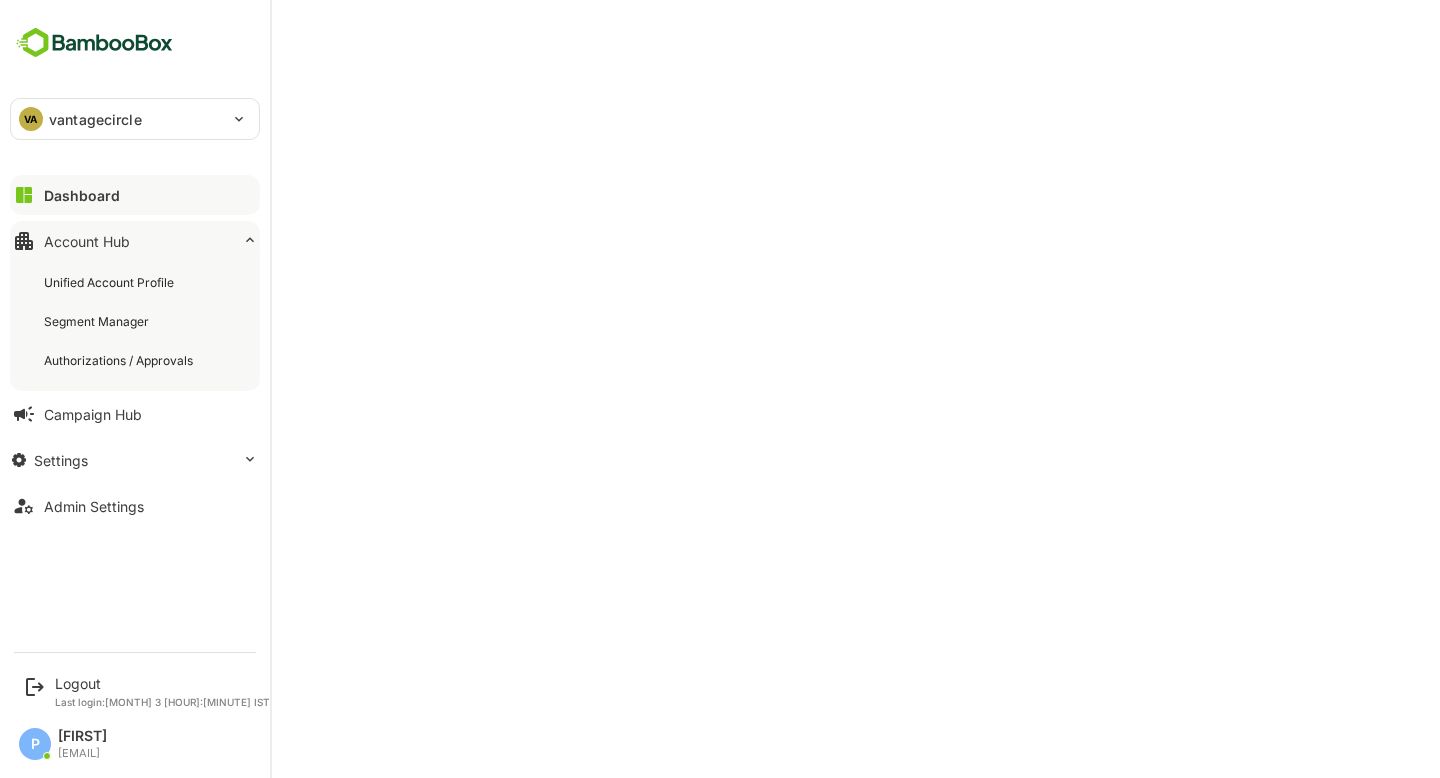 click on "Dashboard" at bounding box center [82, 195] 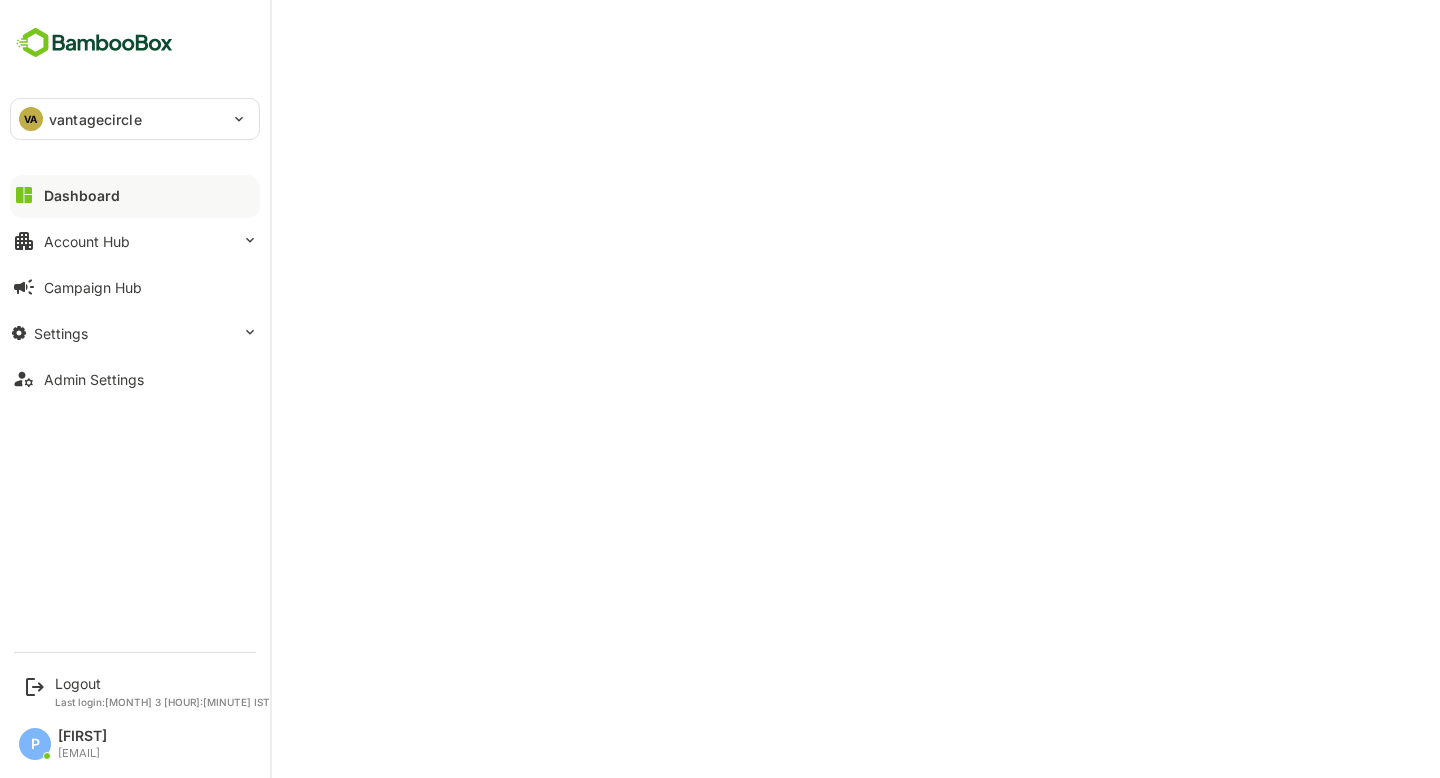 click on "Dashboard" at bounding box center [82, 195] 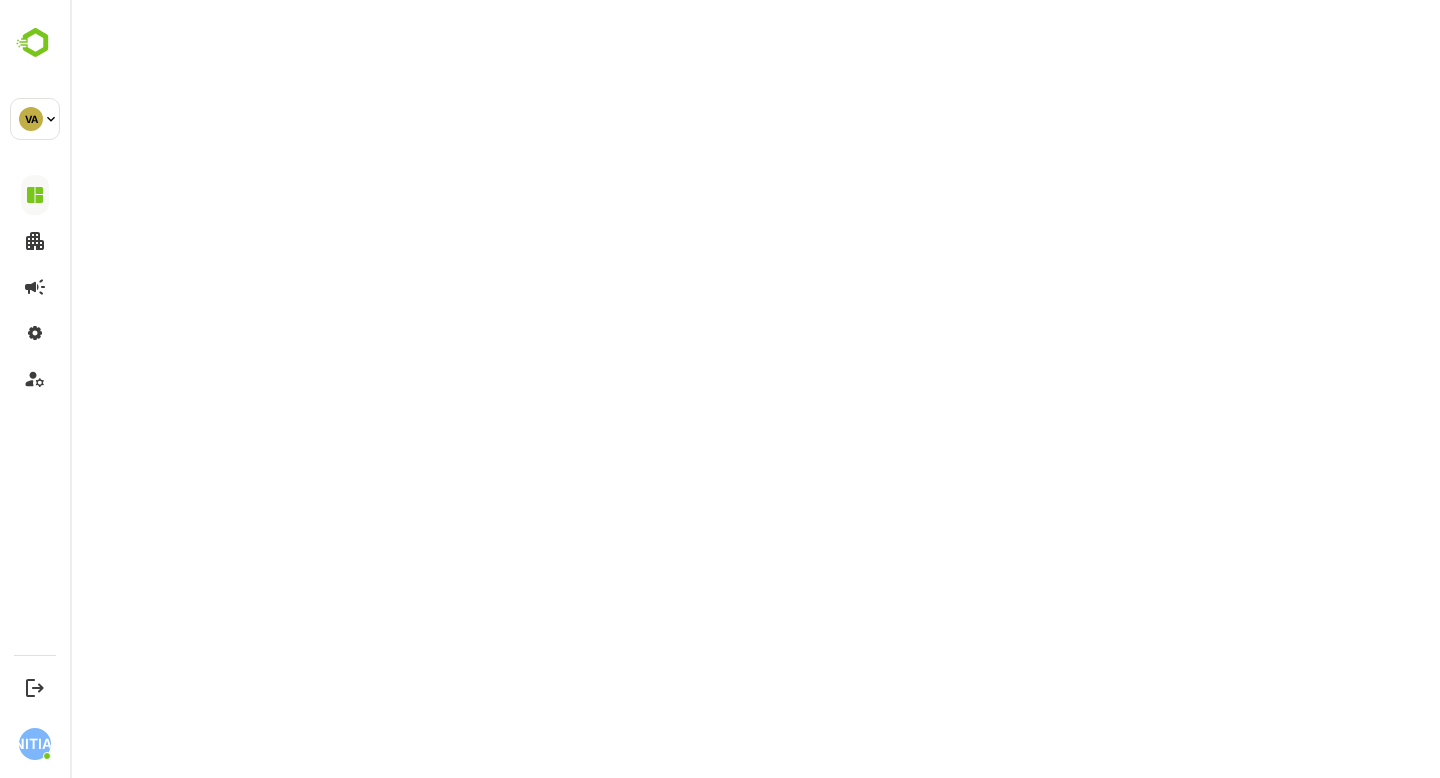 scroll, scrollTop: 0, scrollLeft: 0, axis: both 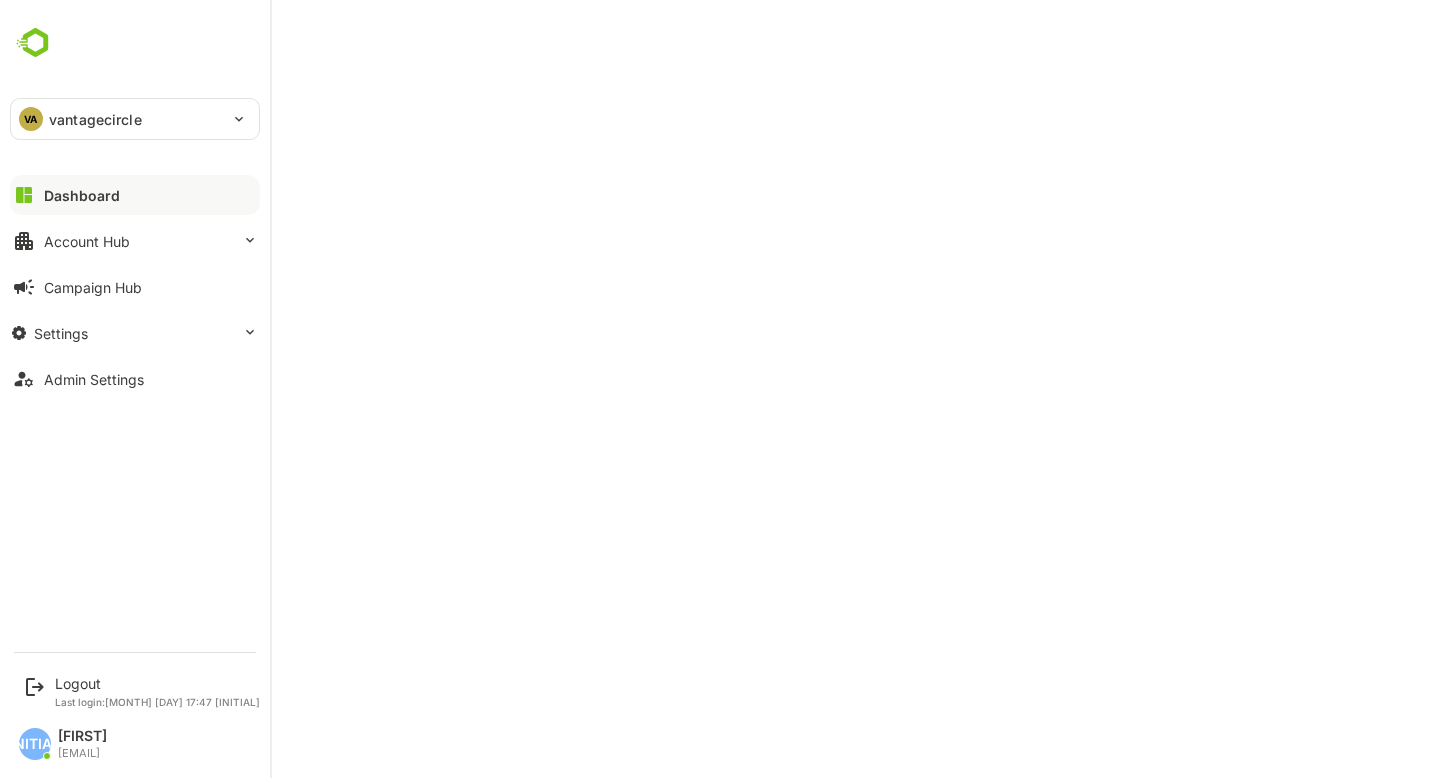 click on "Dashboard" at bounding box center (135, 195) 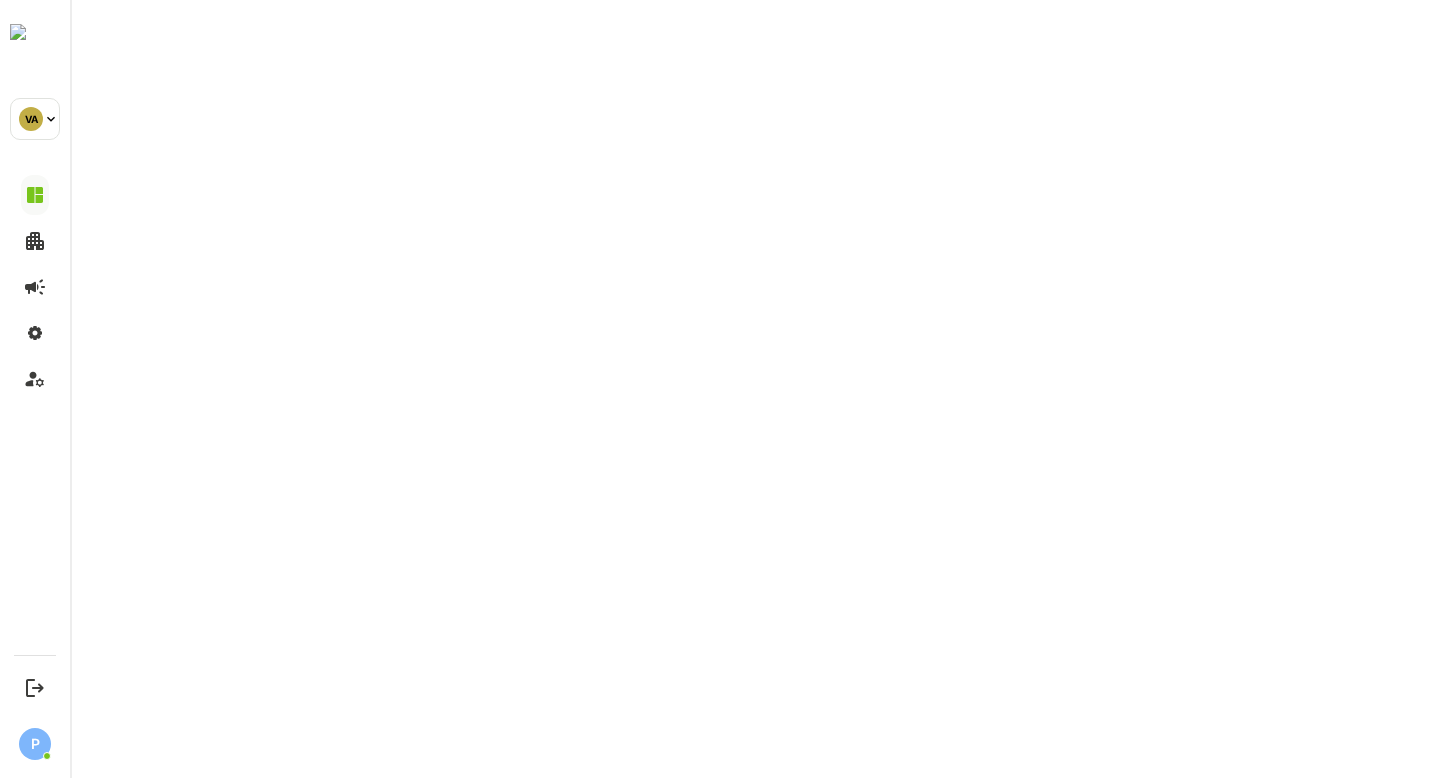 scroll, scrollTop: 0, scrollLeft: 0, axis: both 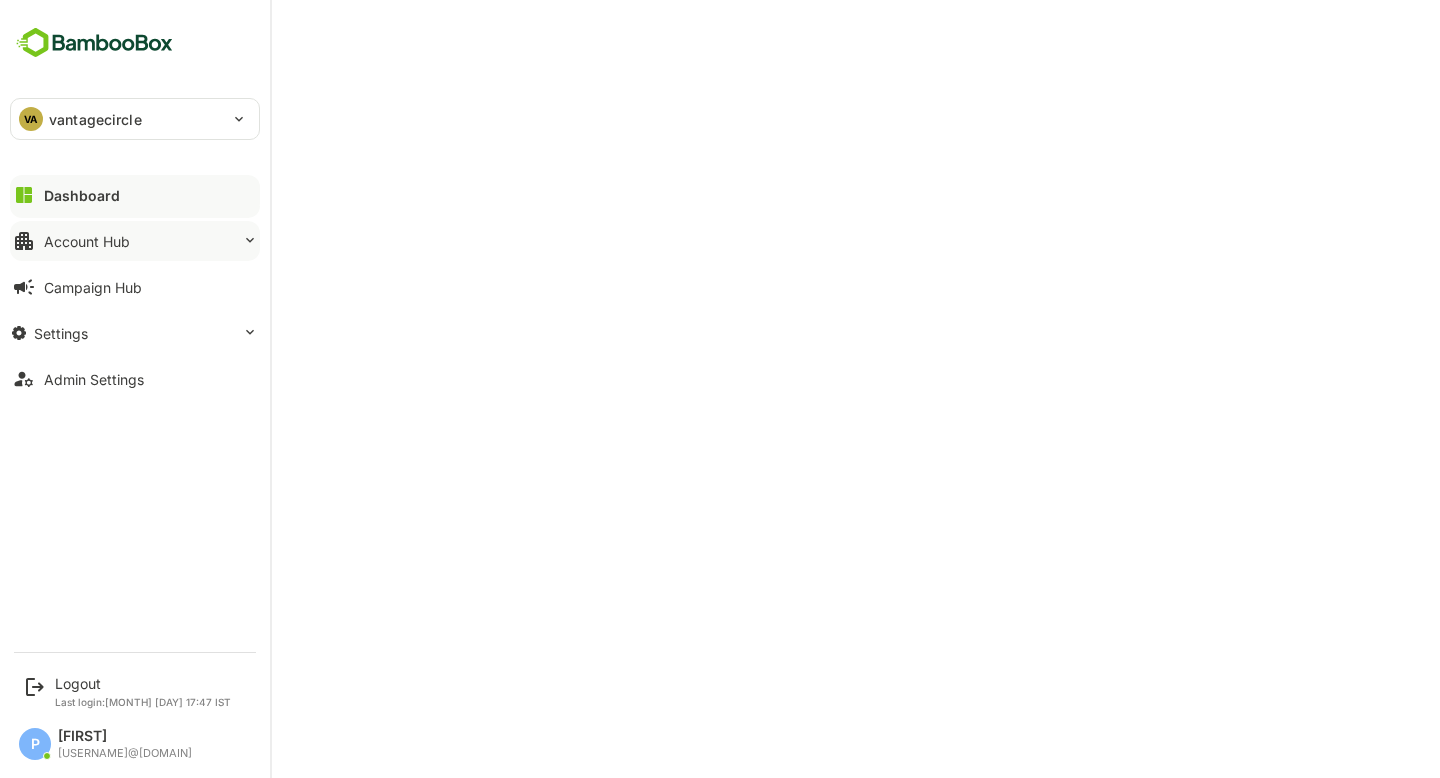 click on "Account Hub" at bounding box center (82, 195) 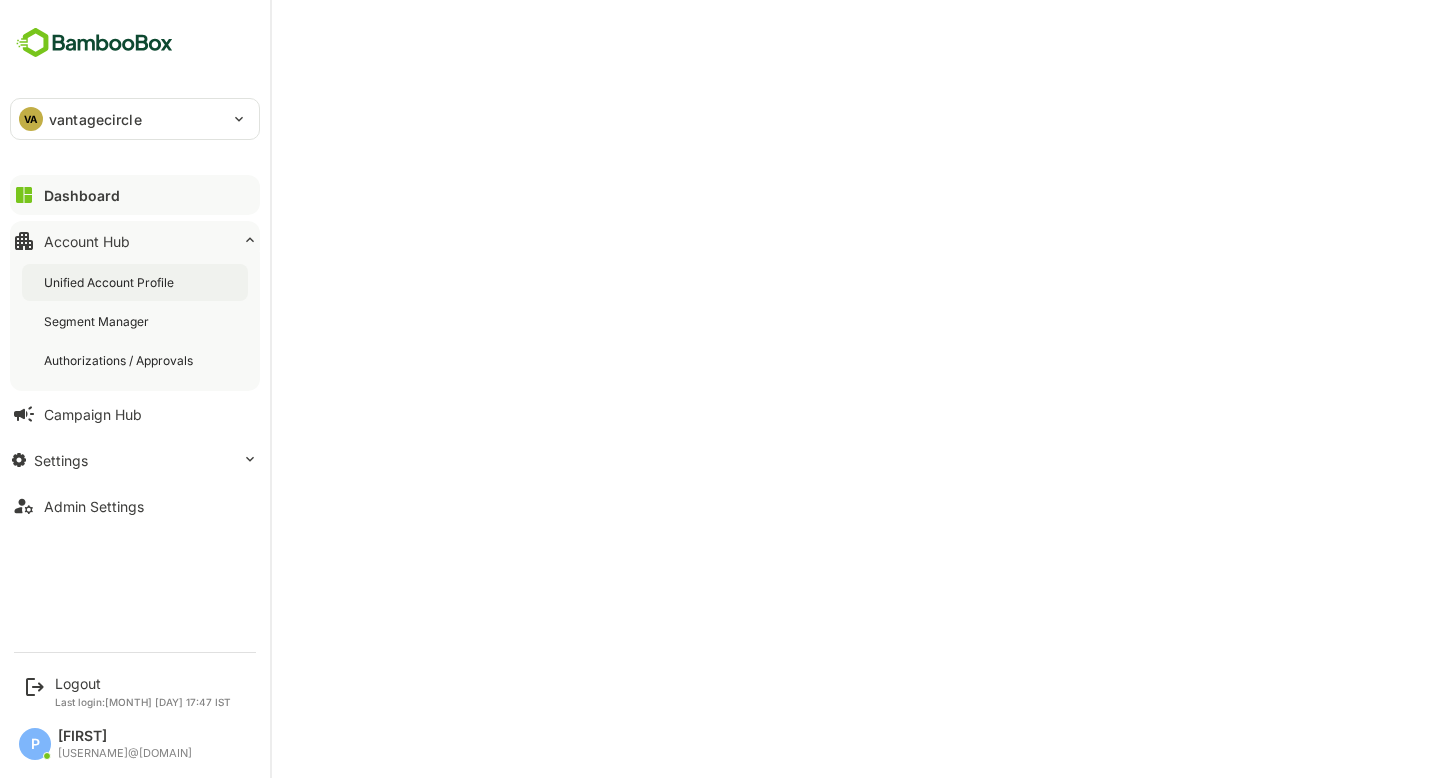 click on "Unified Account Profile" at bounding box center (135, 282) 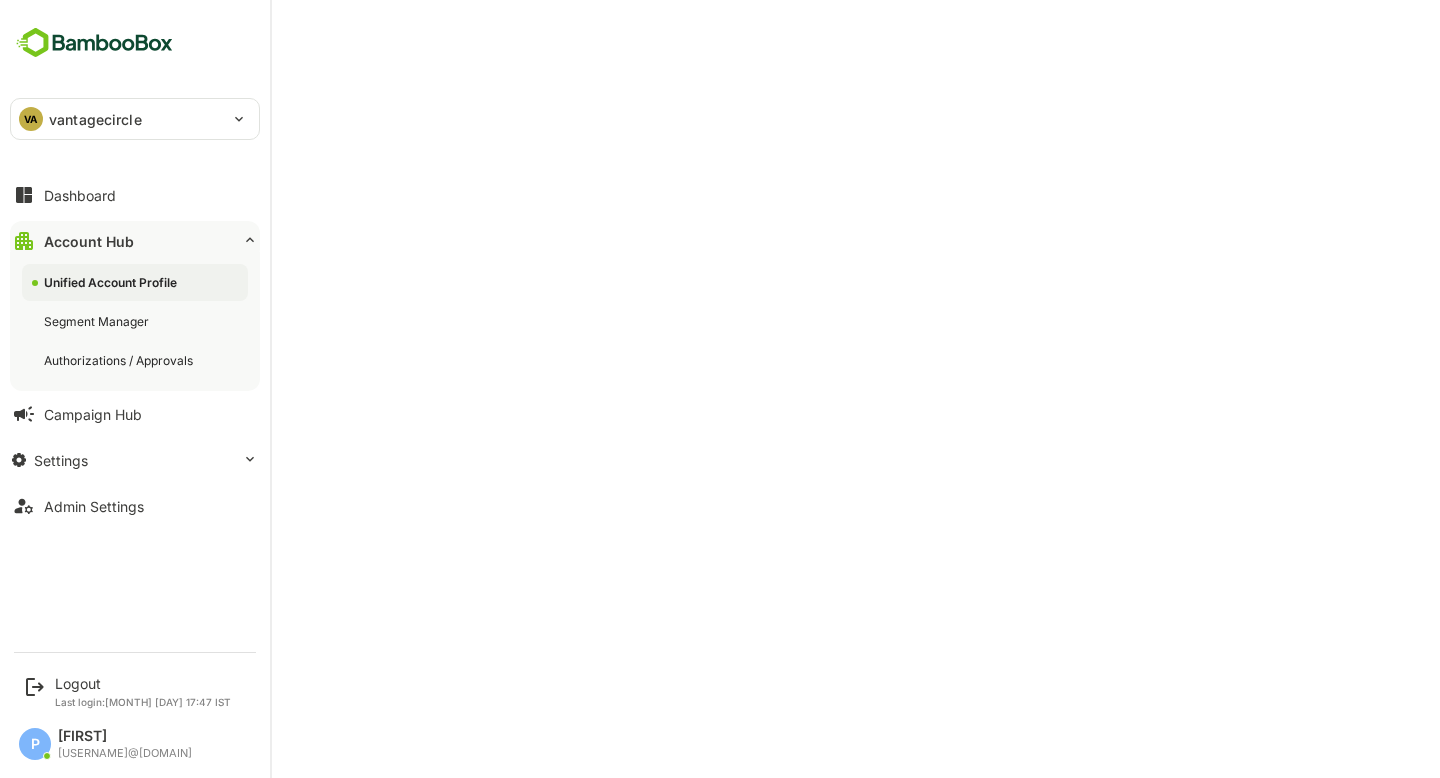 click on "Unified Account Profile" at bounding box center [112, 282] 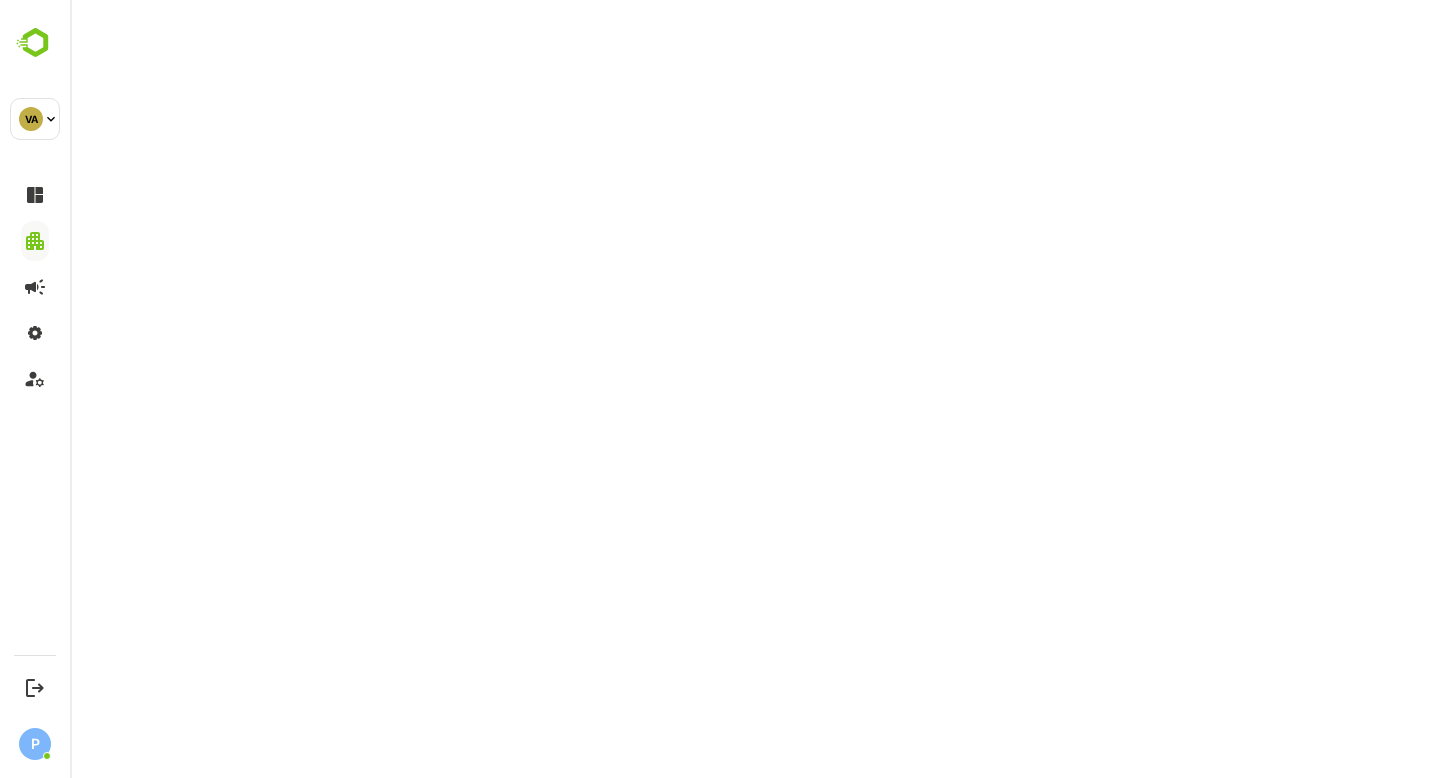scroll, scrollTop: 0, scrollLeft: 0, axis: both 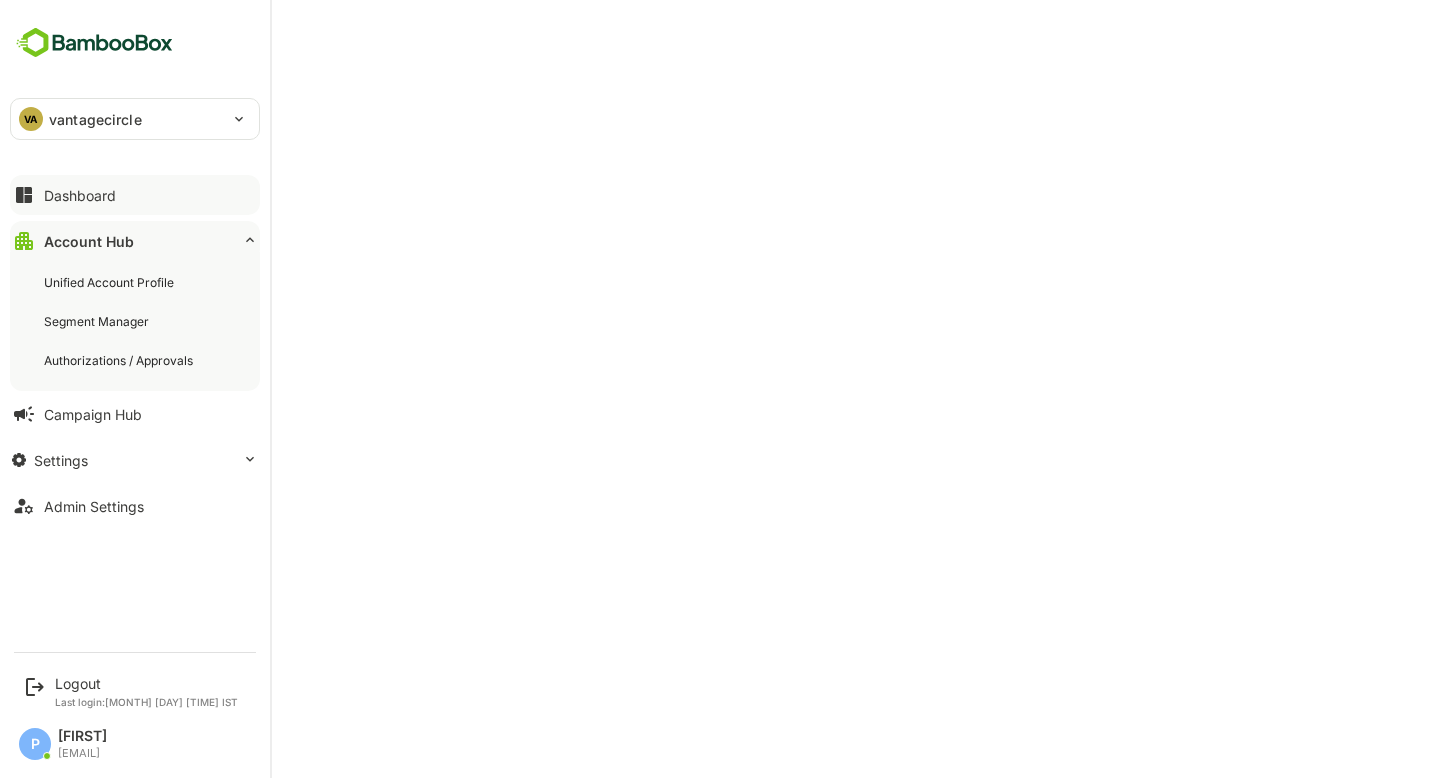 click on "Dashboard" at bounding box center (135, 195) 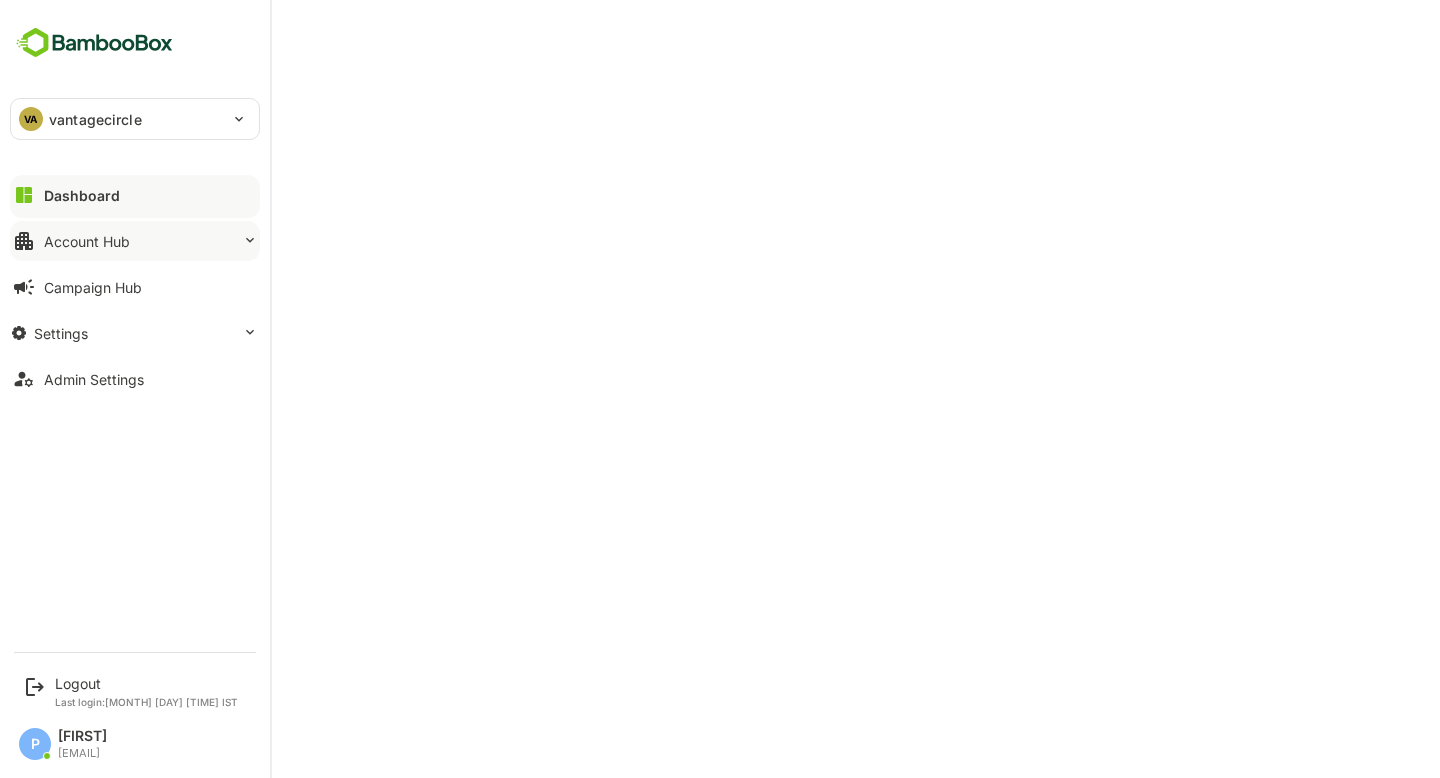 click on "Account Hub" at bounding box center (135, 195) 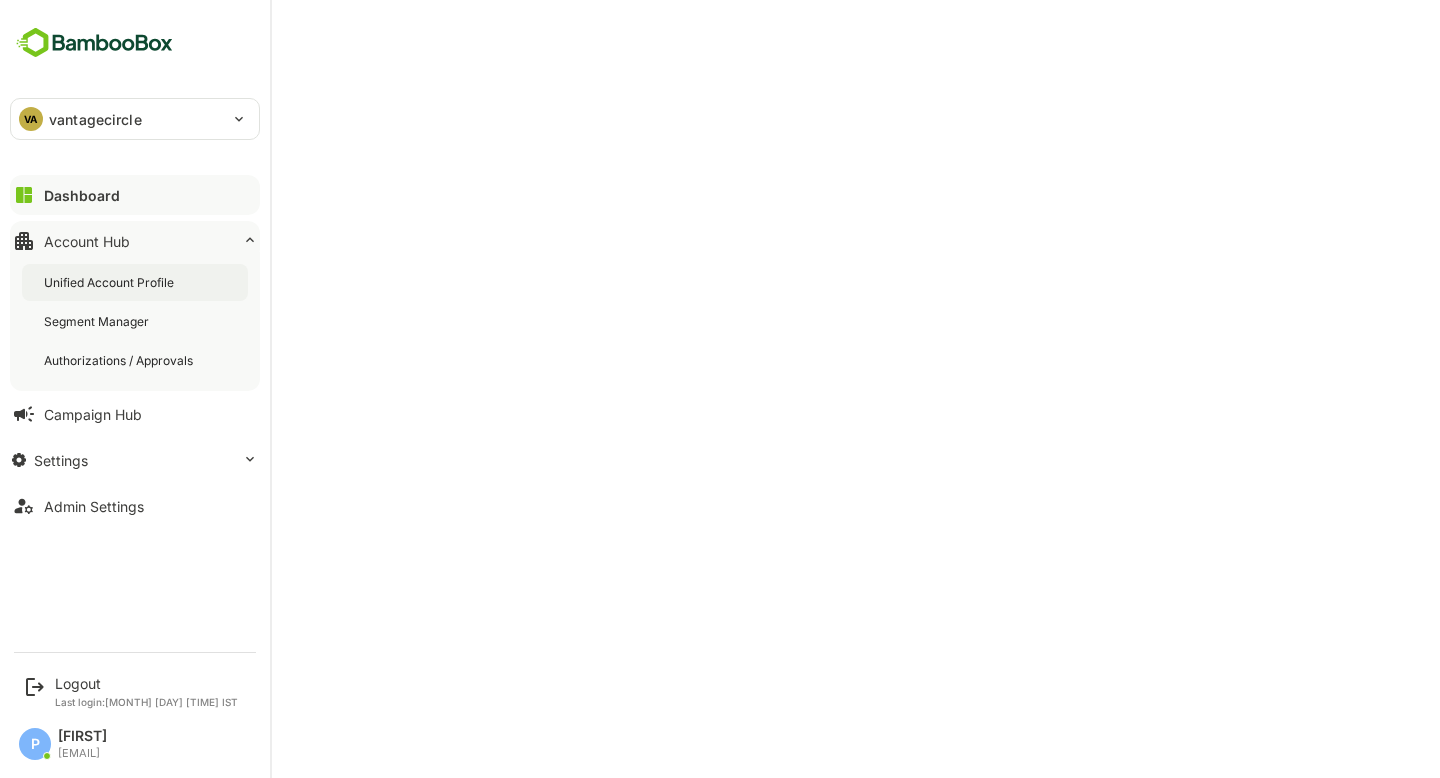 click on "Unified Account Profile" at bounding box center [111, 282] 